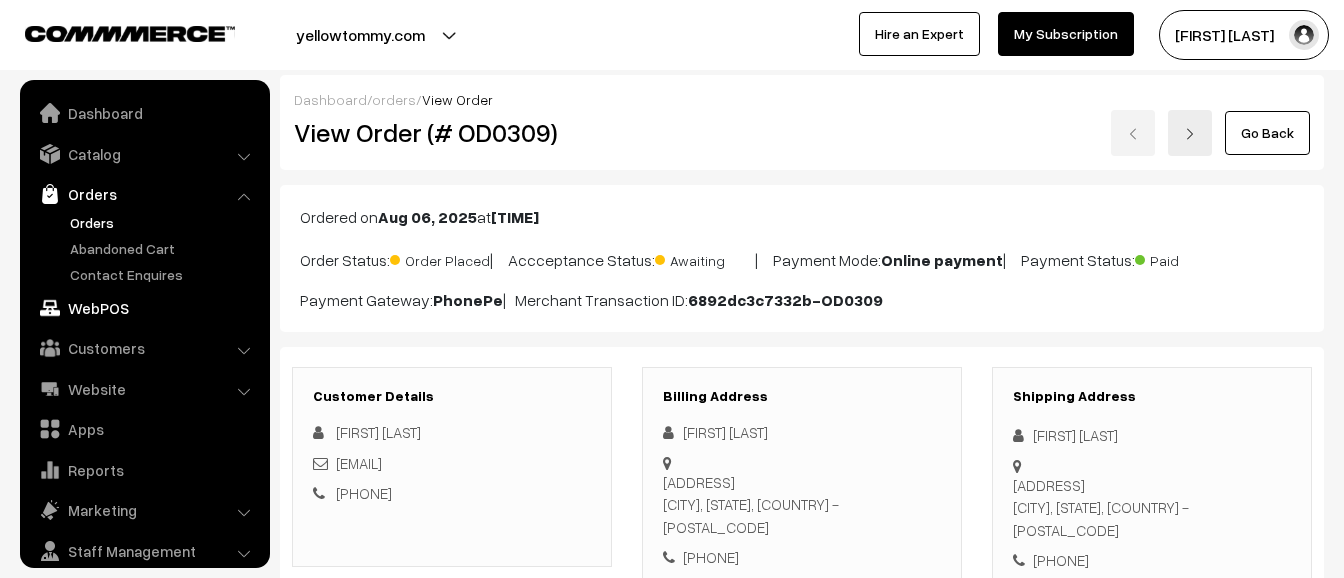 scroll, scrollTop: 0, scrollLeft: 0, axis: both 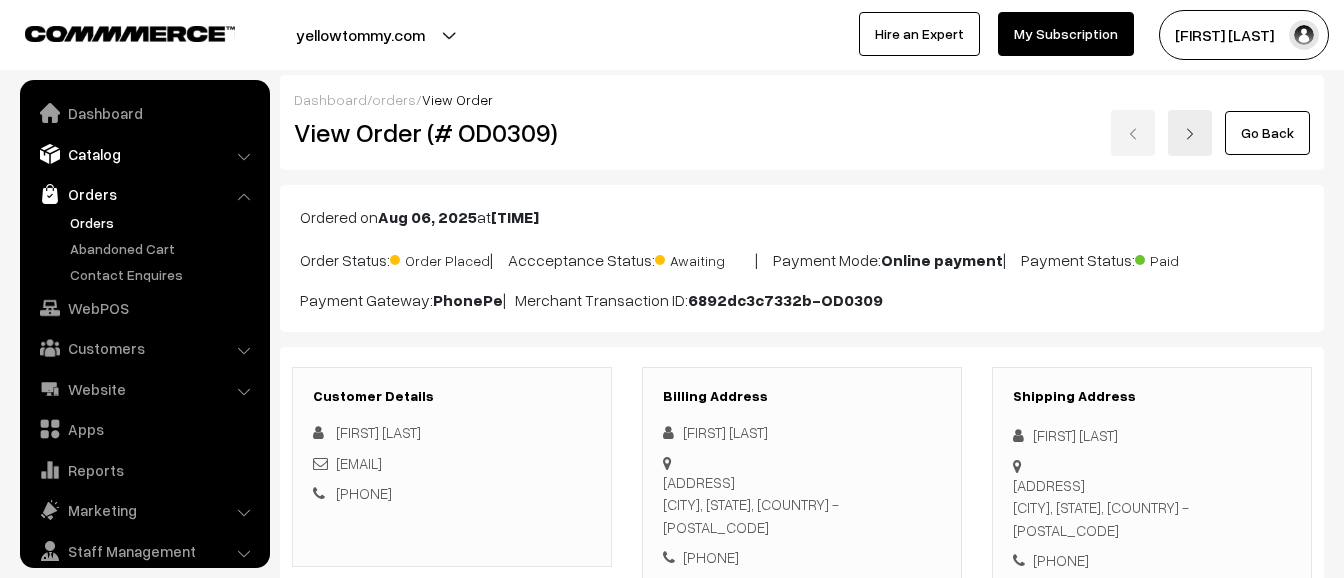 click on "Catalog" at bounding box center (144, 154) 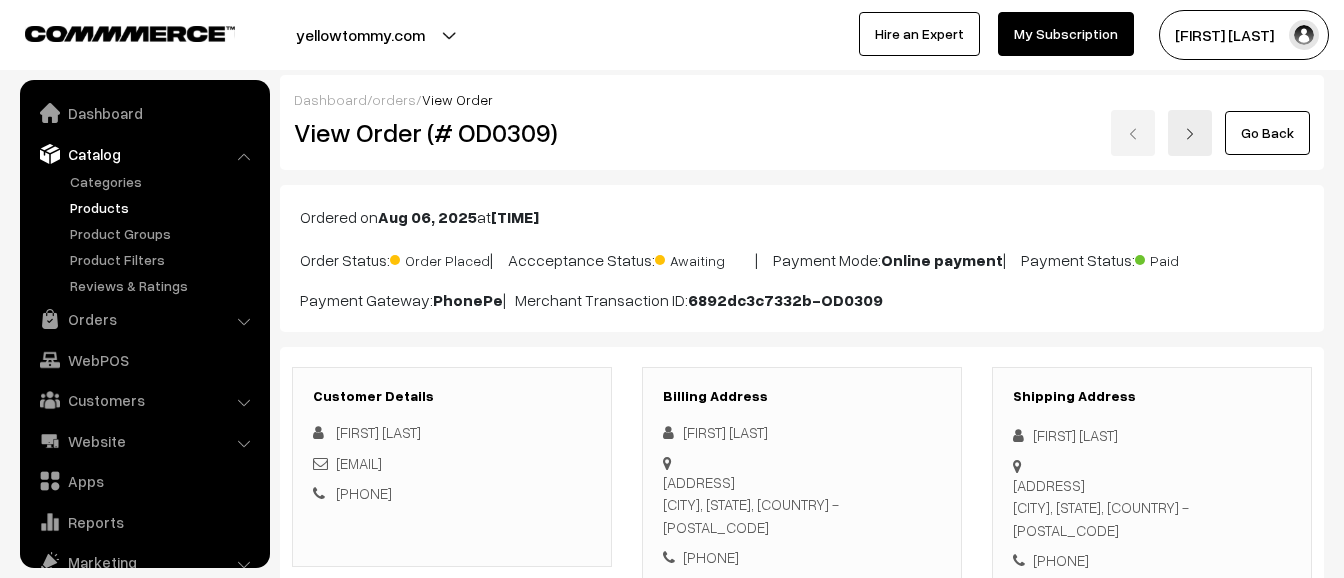 click on "Products" at bounding box center (164, 207) 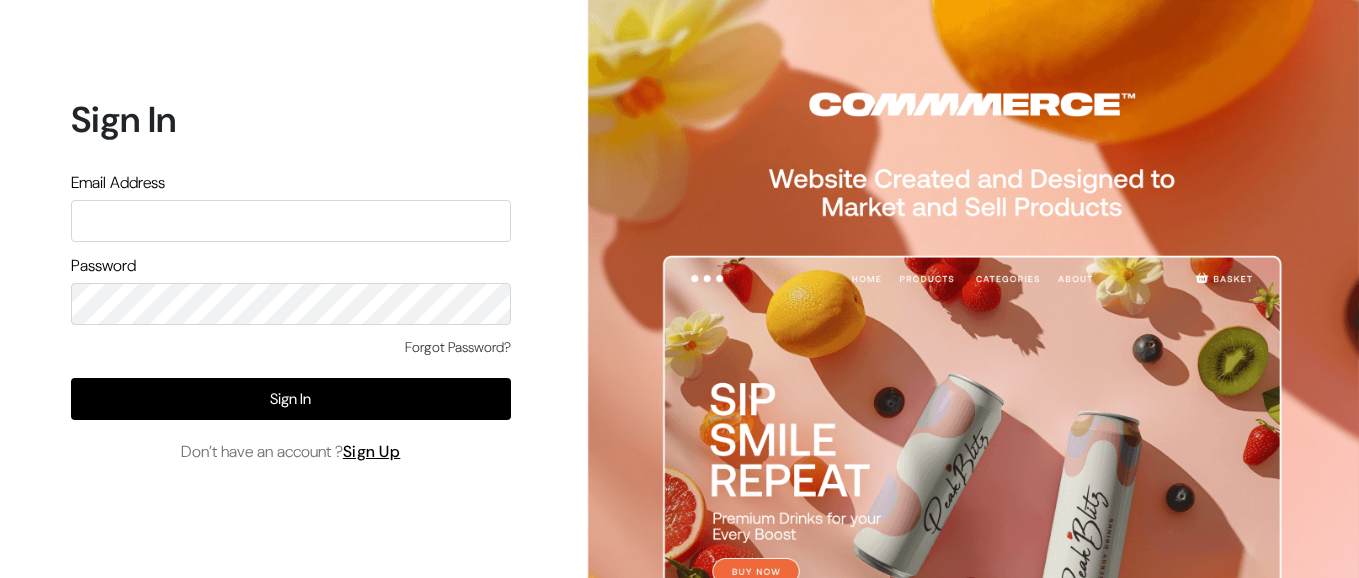 scroll, scrollTop: 0, scrollLeft: 0, axis: both 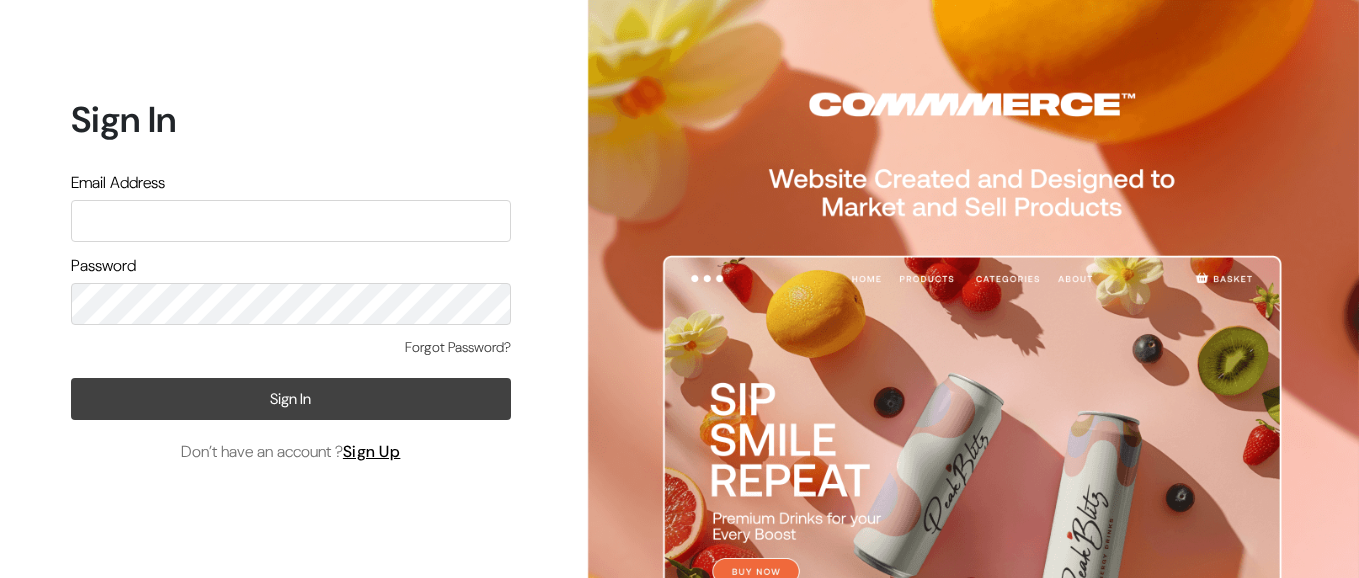 type on "aparna@yellowtommy.com" 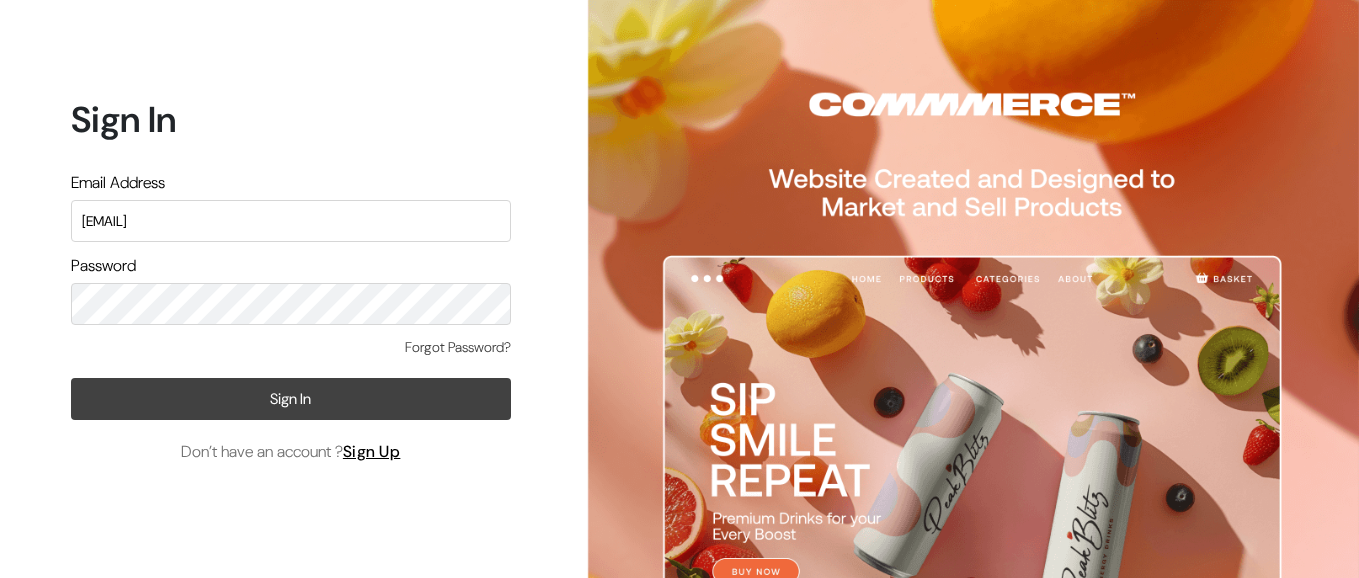 click on "Sign In" at bounding box center (291, 399) 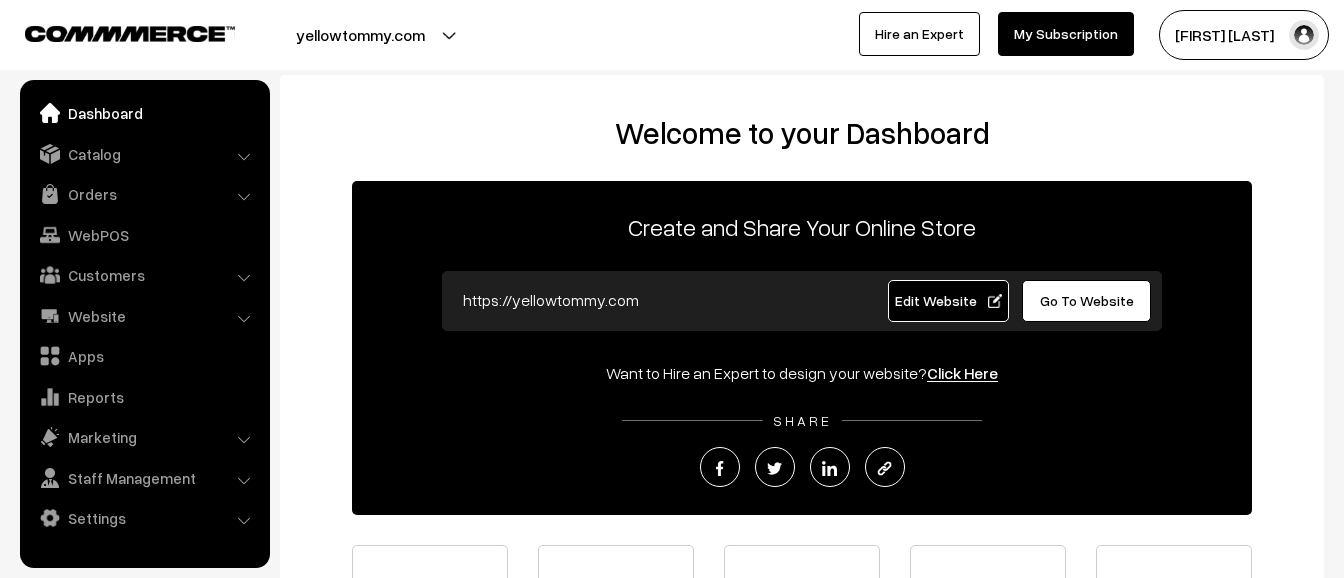 scroll, scrollTop: 0, scrollLeft: 0, axis: both 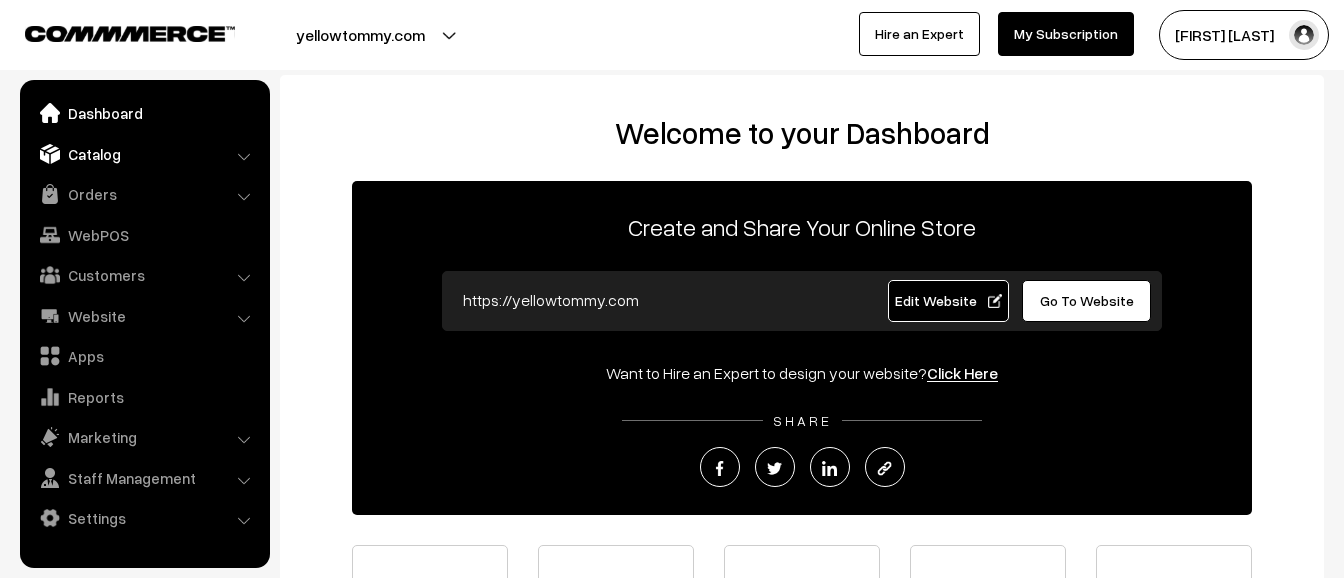 click on "Catalog" at bounding box center [144, 154] 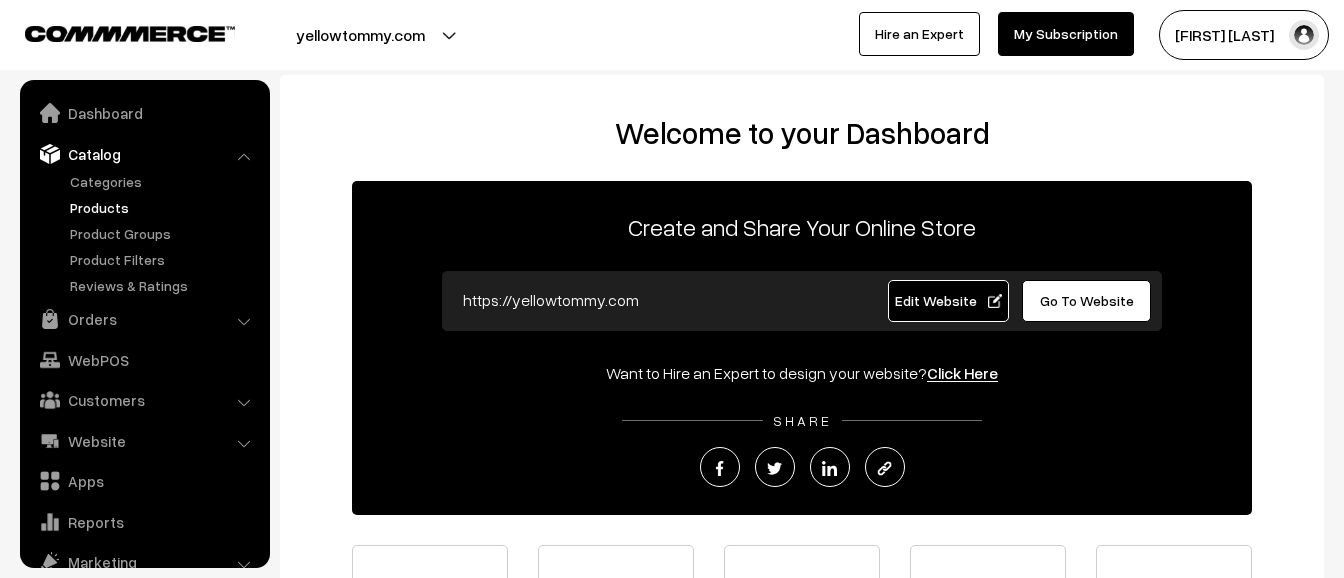click on "Products" at bounding box center (164, 207) 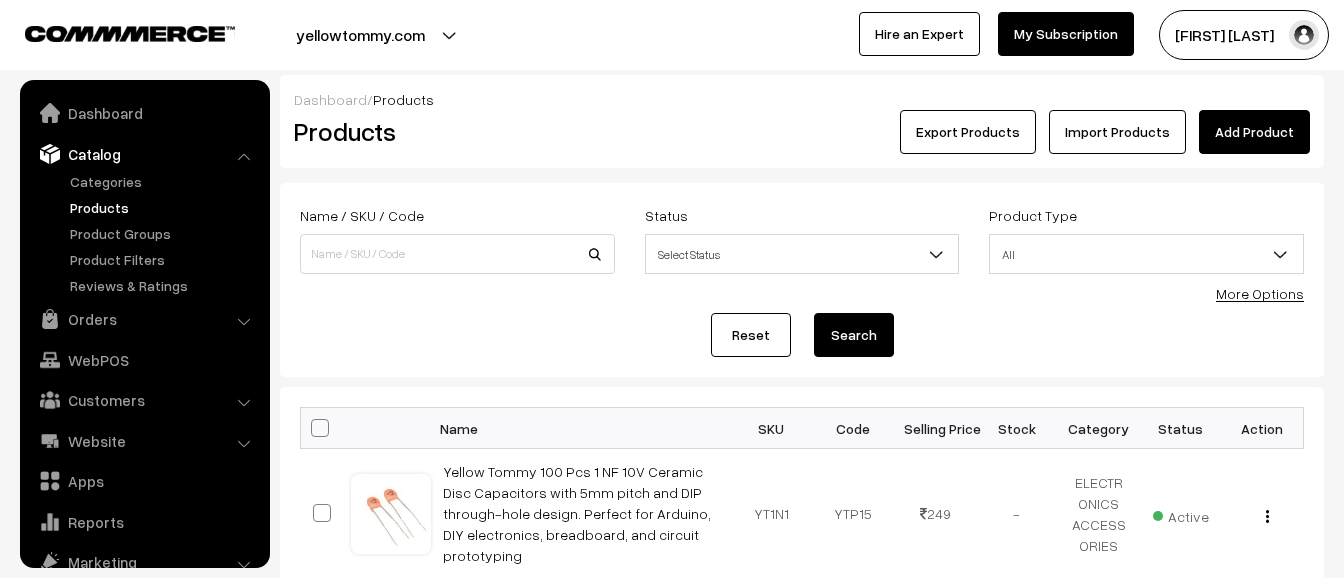 scroll, scrollTop: 0, scrollLeft: 0, axis: both 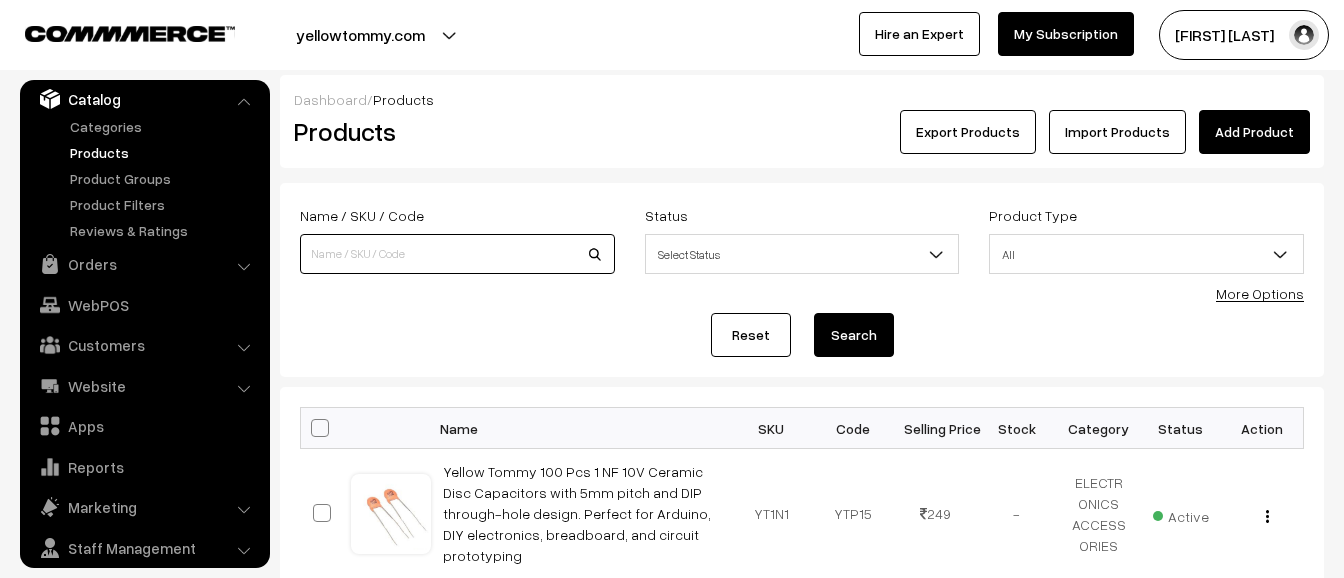 click at bounding box center [457, 254] 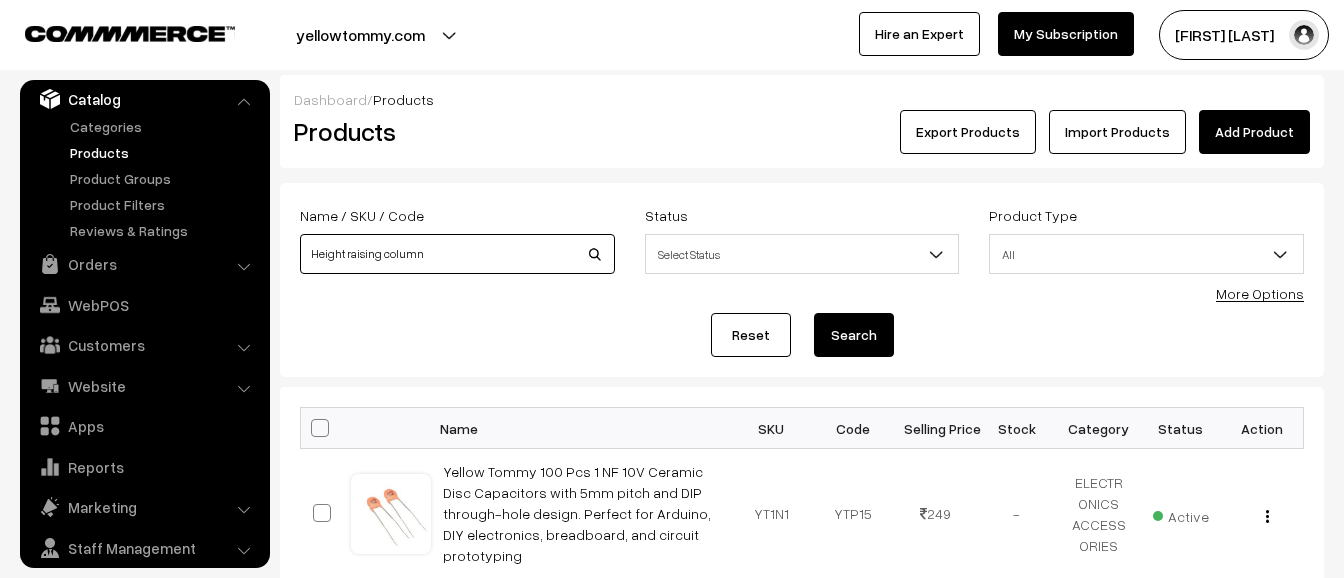 type on "Height raising column" 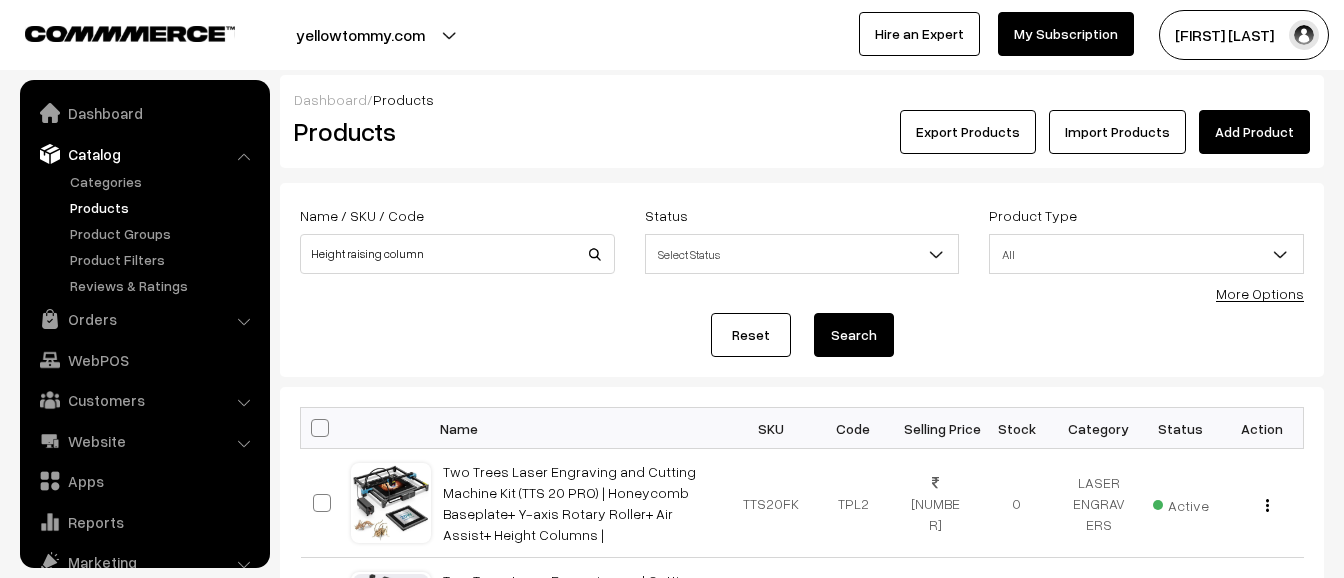 scroll, scrollTop: 0, scrollLeft: 0, axis: both 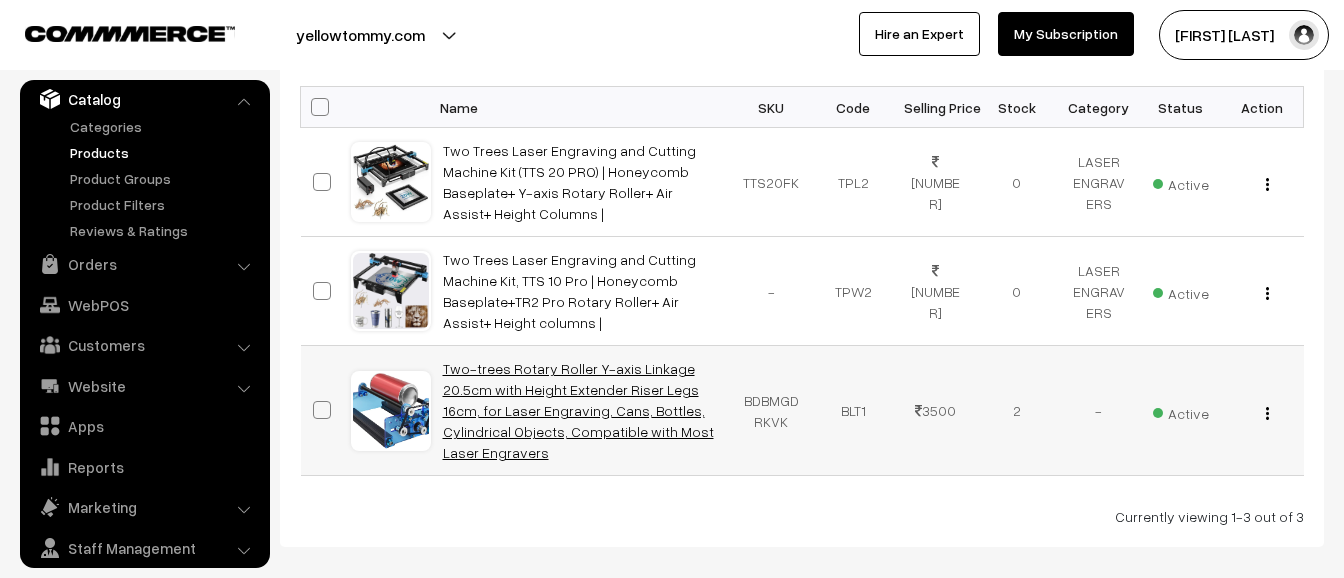 click on "Two-trees Rotary Roller Y-axis Linkage 20.5cm with Height Extender Riser Legs 16cm, for Laser Engraving, Cans, Bottles, Cylindrical Objects, Compatible with Most Laser Engravers" at bounding box center (578, 410) 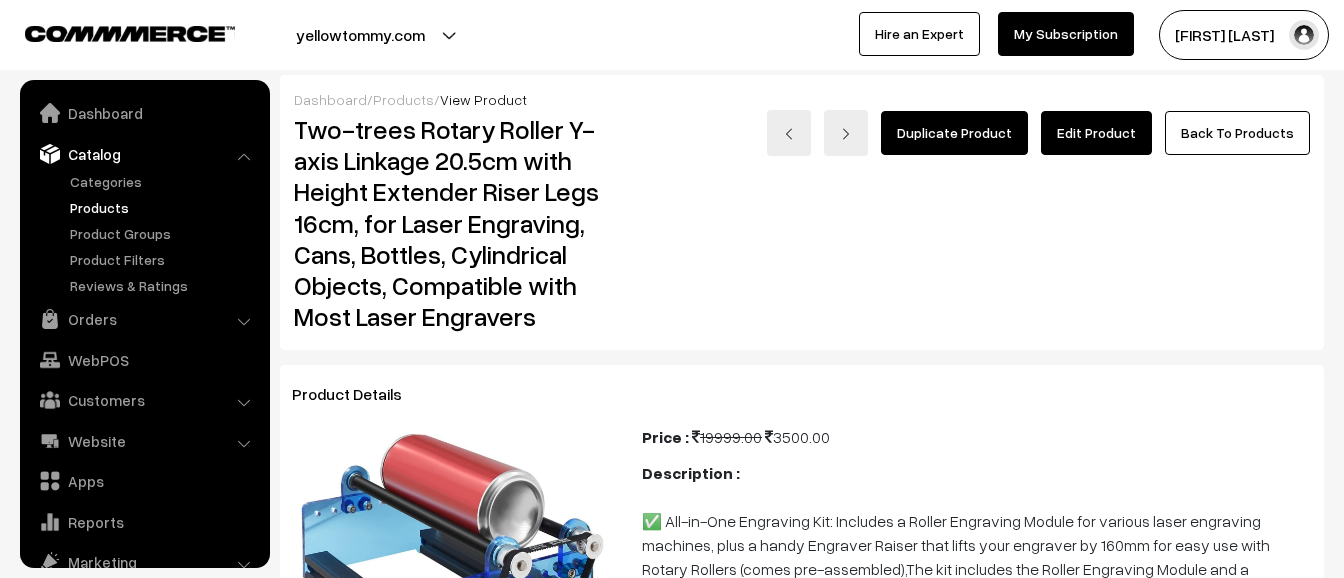 scroll, scrollTop: 552, scrollLeft: 0, axis: vertical 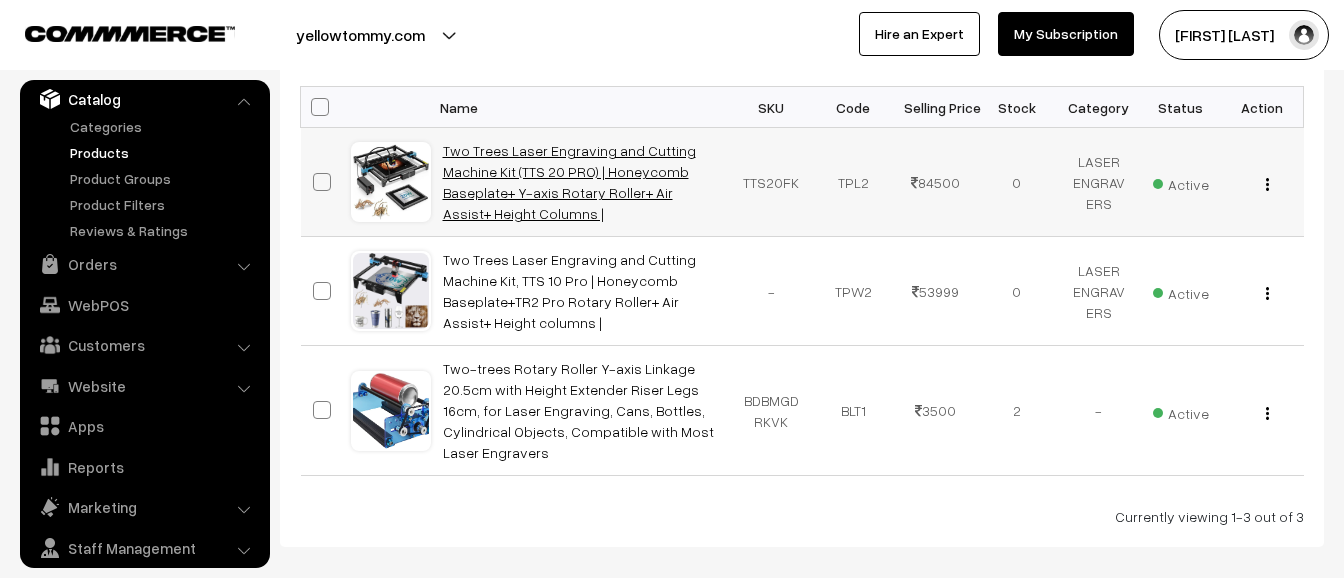 click on "Two Trees Laser Engraving and Cutting Machine Kit (TTS 20 PRO)  | Honeycomb Baseplate+ Y-axis Rotary Roller+ Air Assist+ Height Columns |" at bounding box center (569, 182) 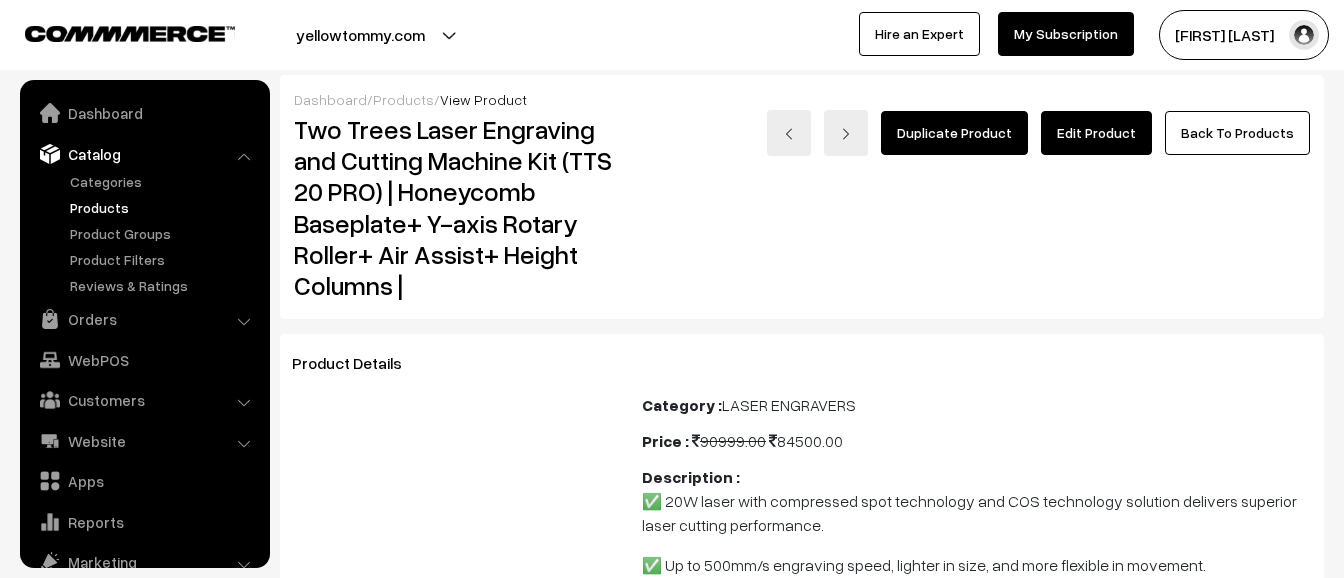 scroll, scrollTop: 0, scrollLeft: 0, axis: both 